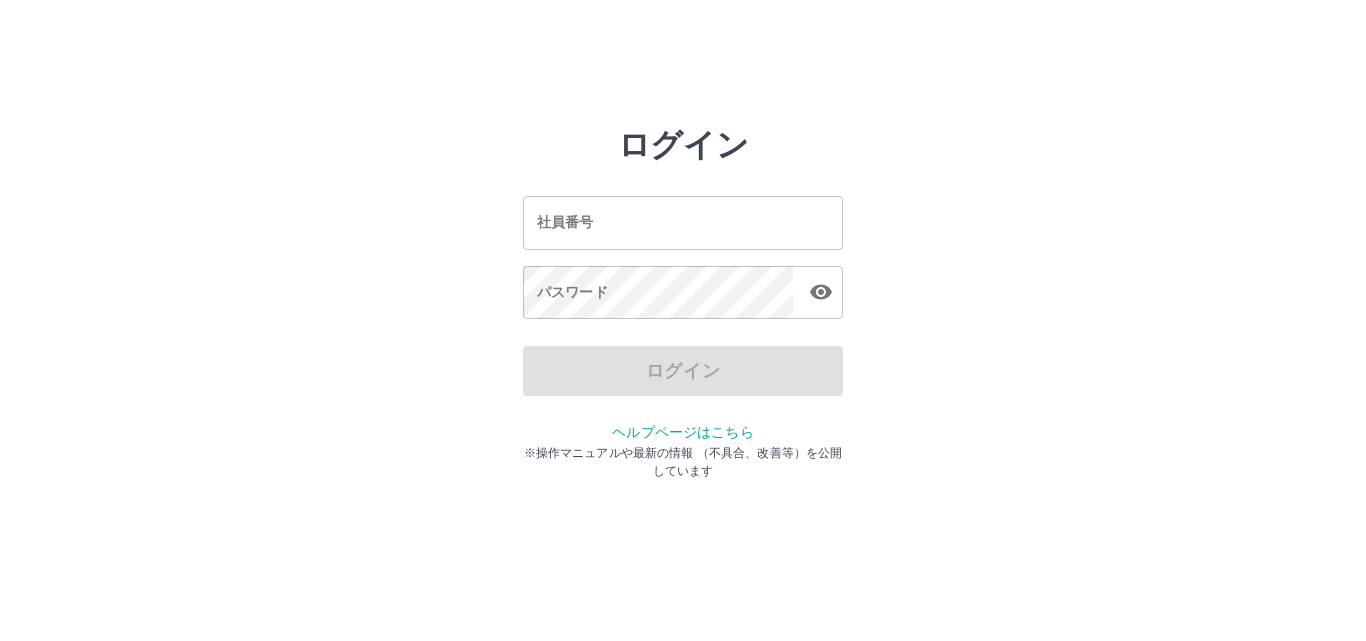 scroll, scrollTop: 0, scrollLeft: 0, axis: both 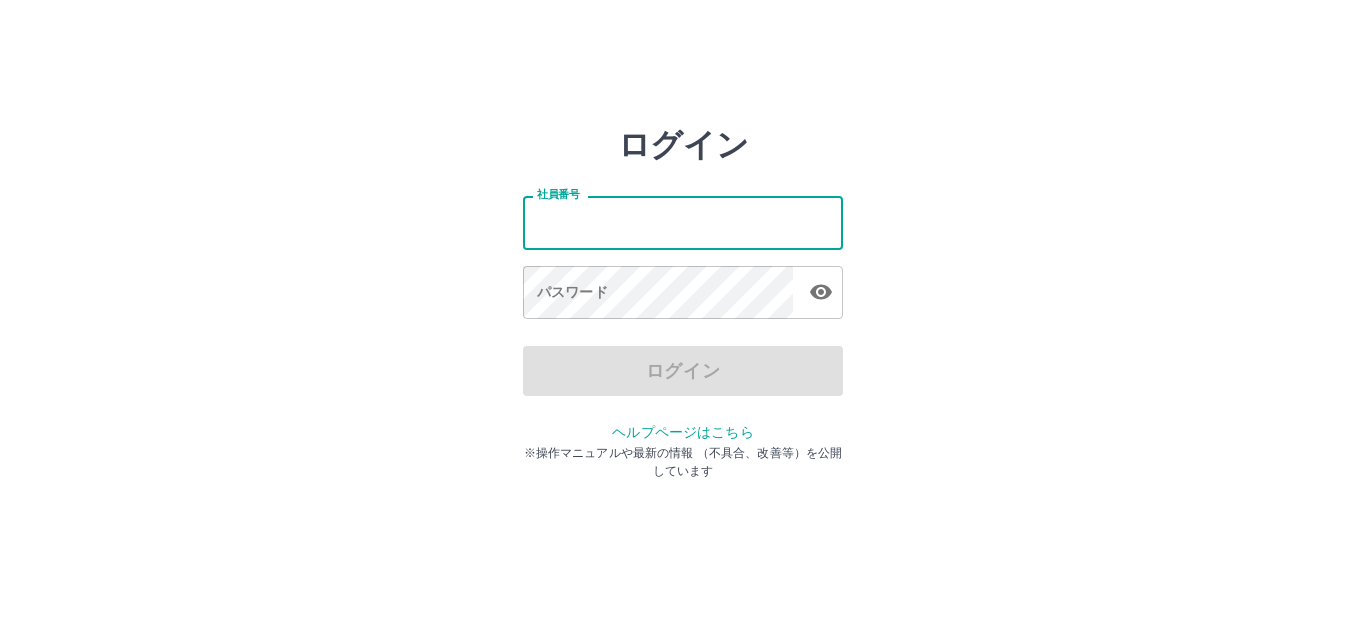 click on "社員番号" at bounding box center (683, 222) 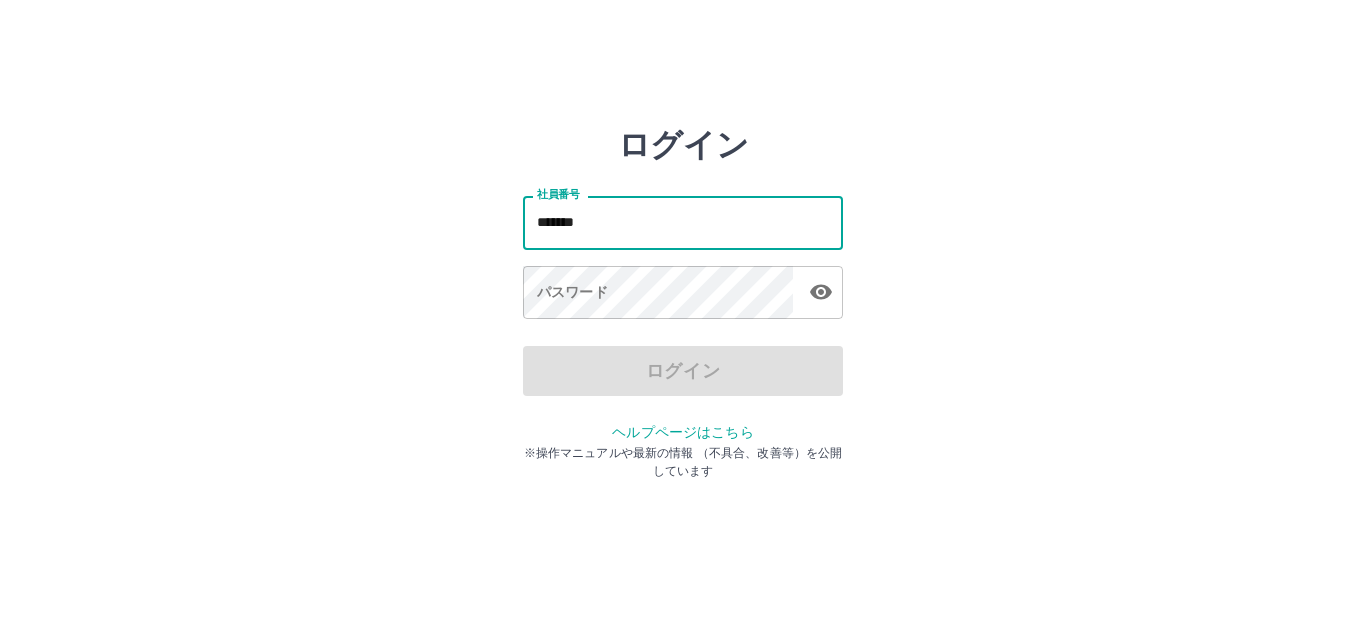 type on "*******" 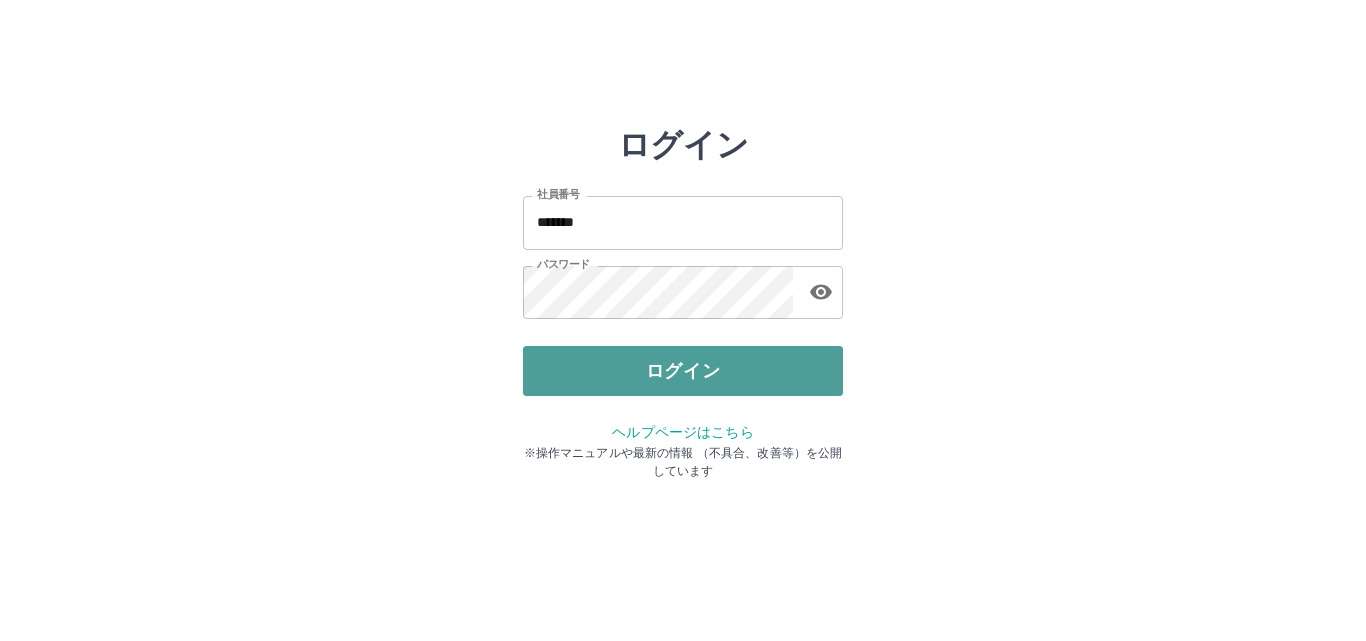 click on "ログイン" at bounding box center (683, 371) 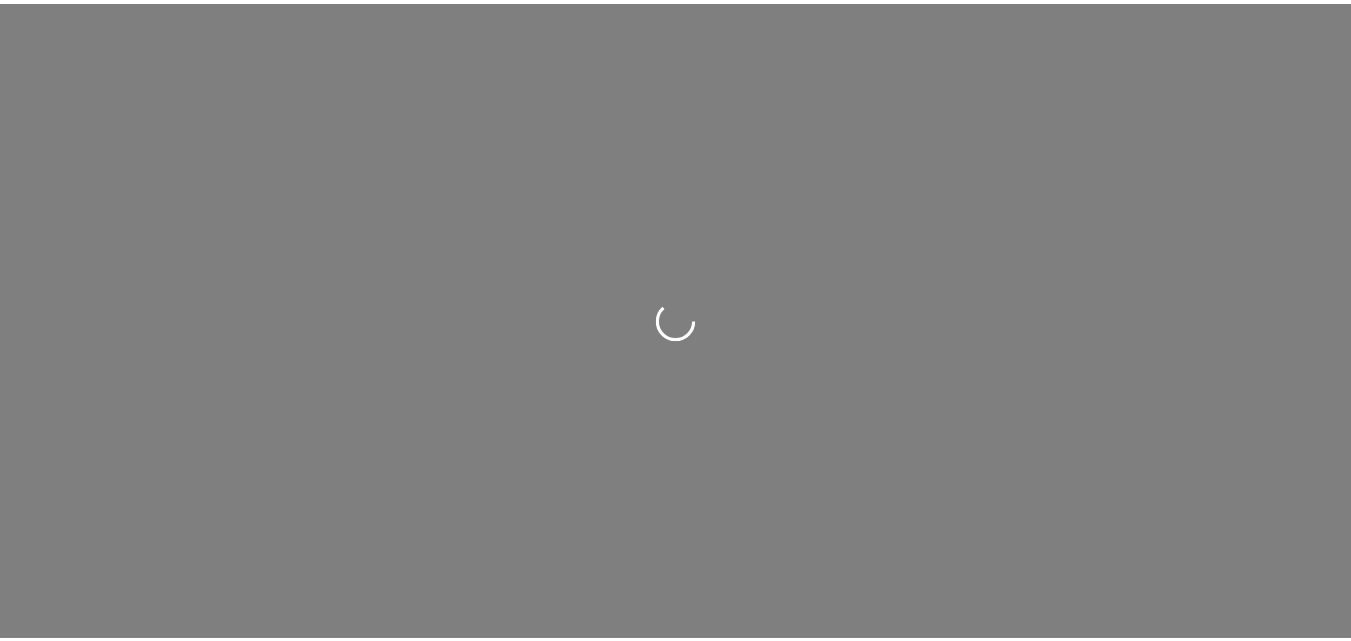 scroll, scrollTop: 0, scrollLeft: 0, axis: both 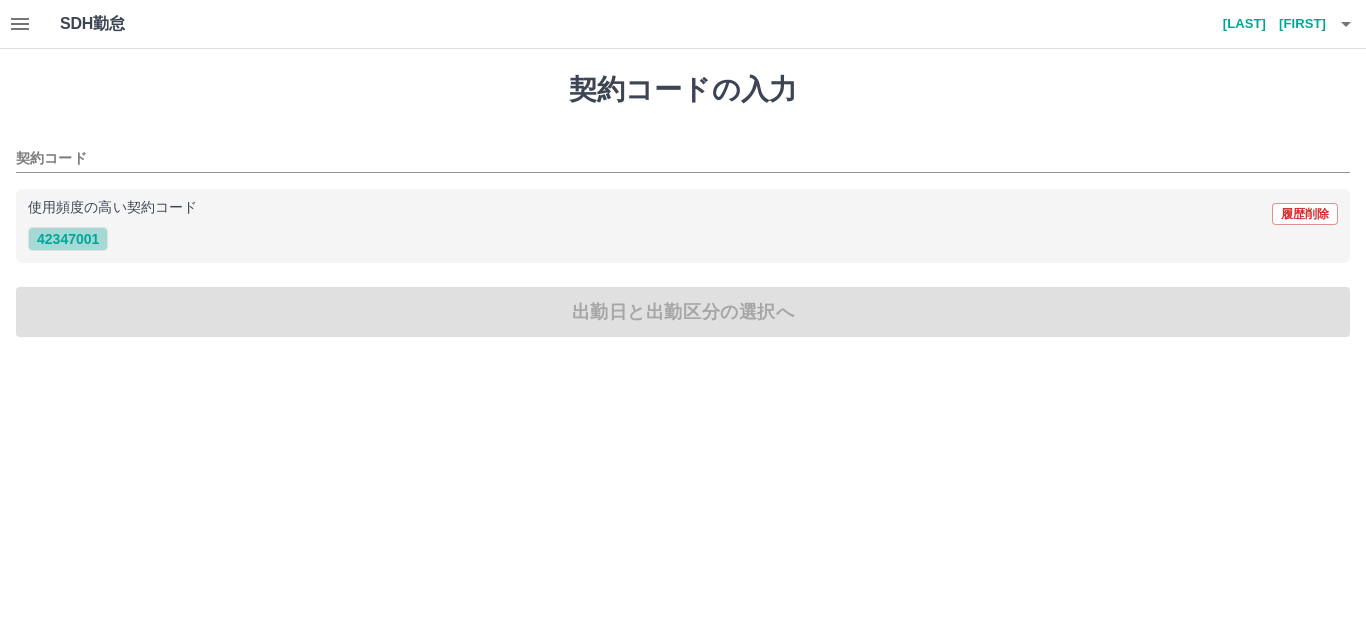 click on "42347001" at bounding box center (68, 239) 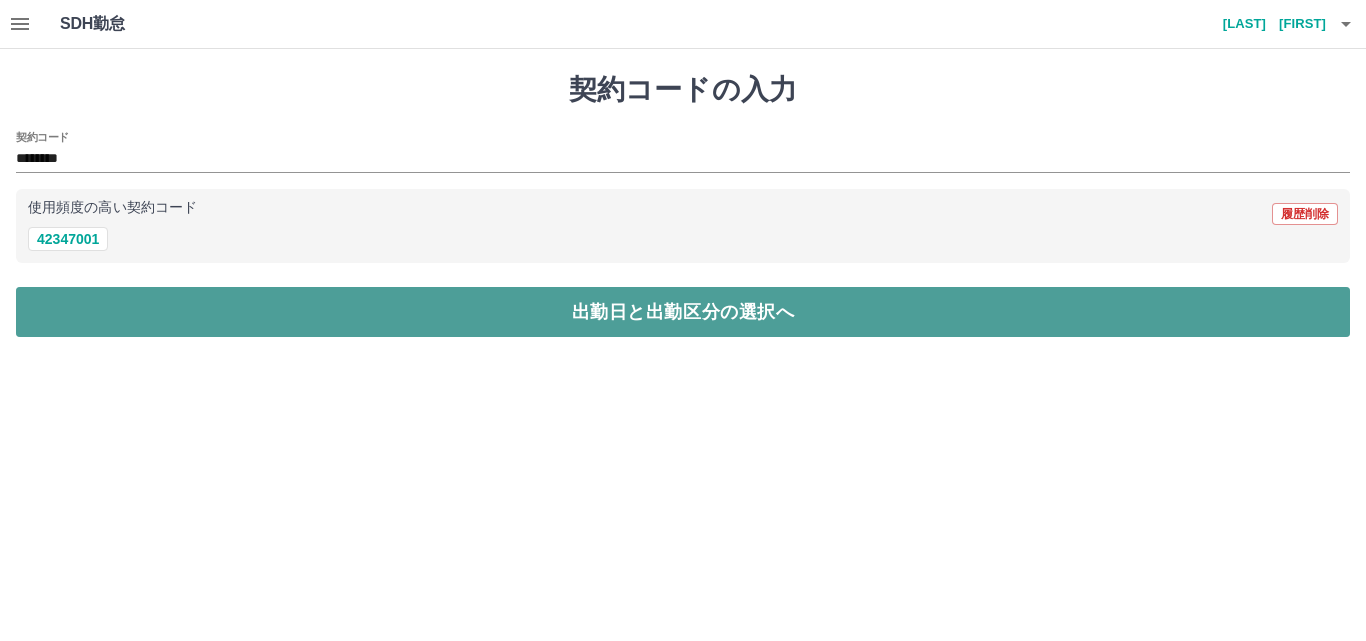 click on "出勤日と出勤区分の選択へ" at bounding box center (683, 312) 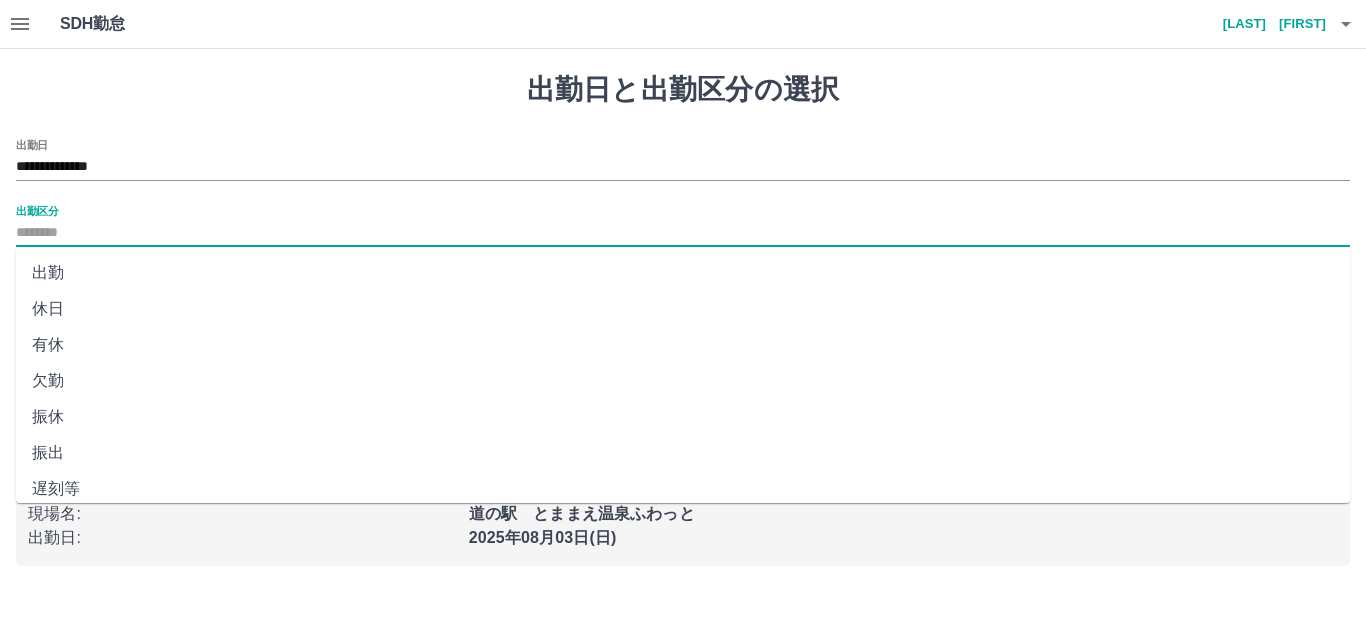 click on "出勤区分" at bounding box center [683, 233] 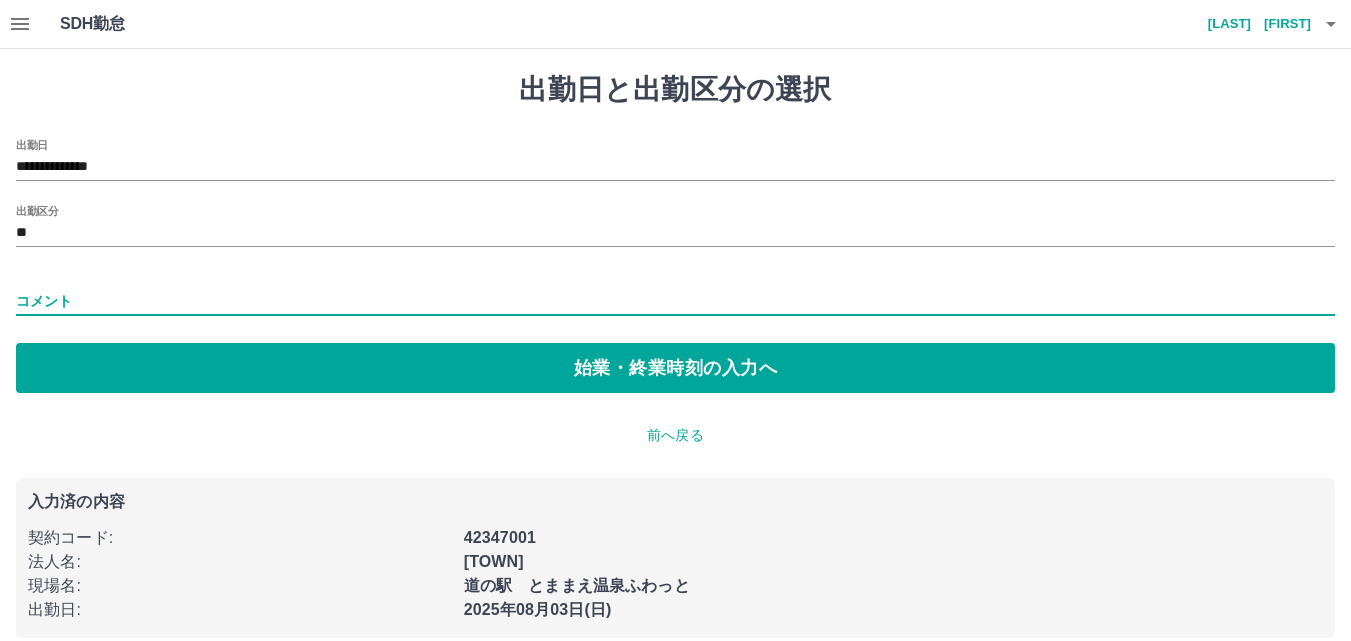 click on "コメント" at bounding box center (675, 301) 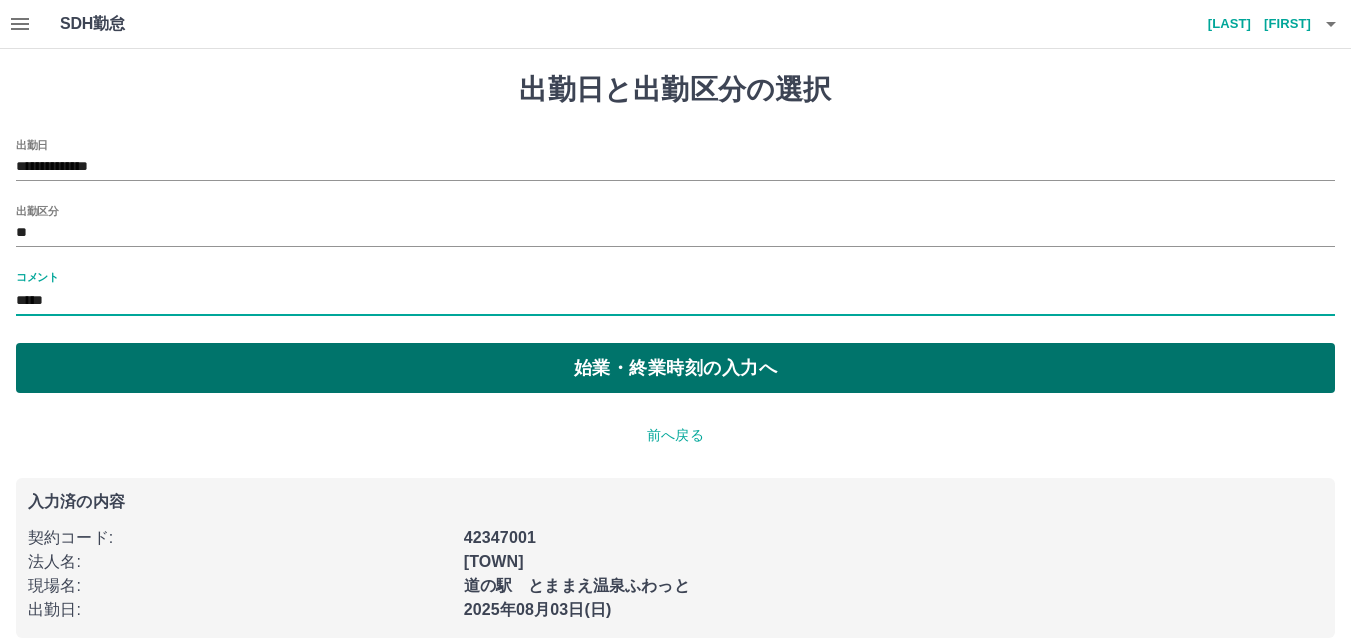 type on "*****" 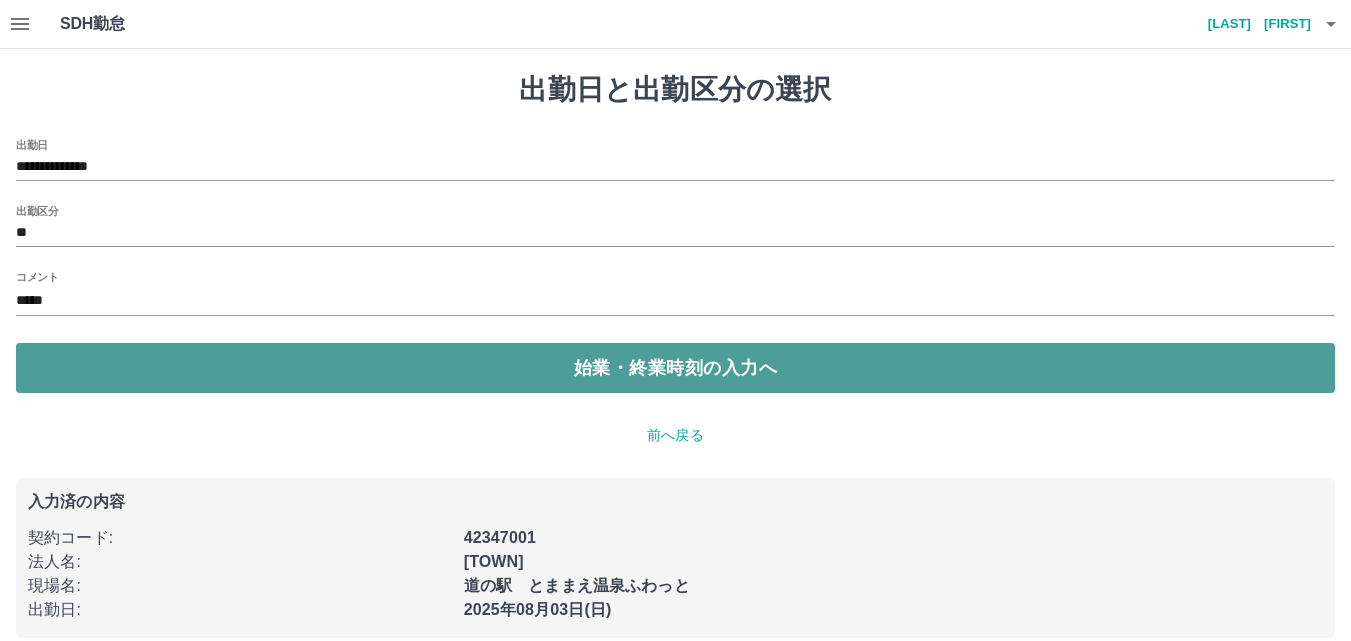 click on "始業・終業時刻の入力へ" at bounding box center [675, 368] 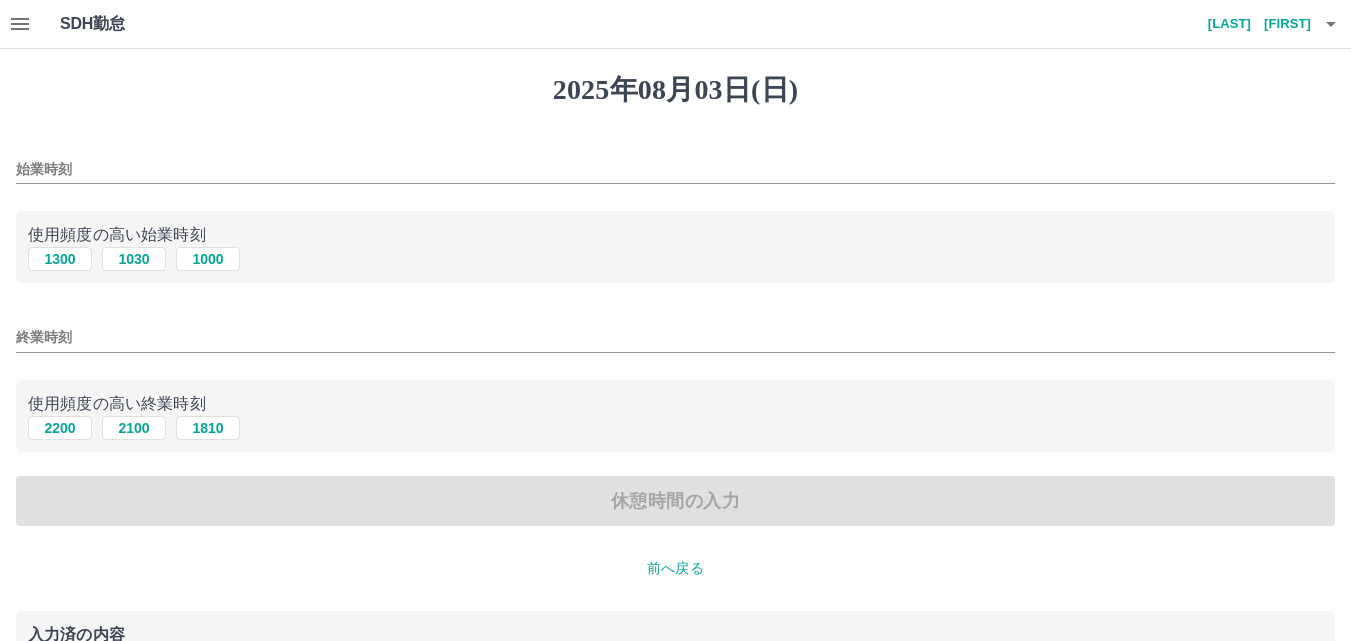 click on "始業時刻" at bounding box center (675, 169) 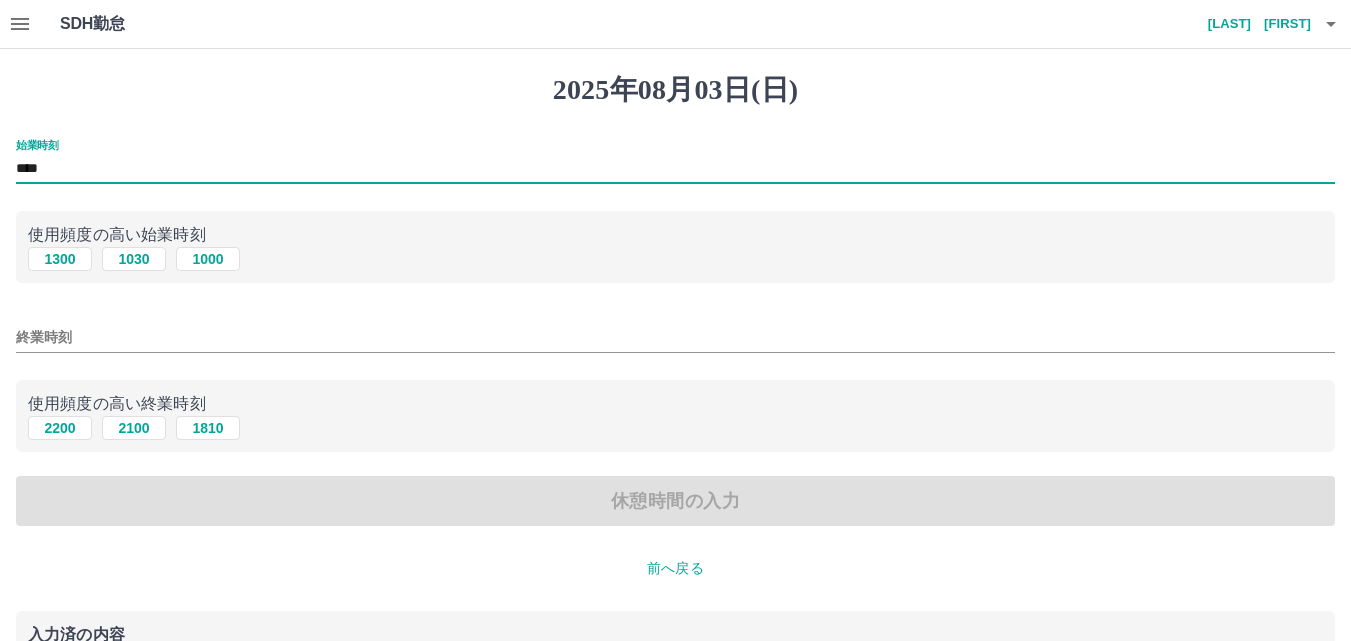 type on "****" 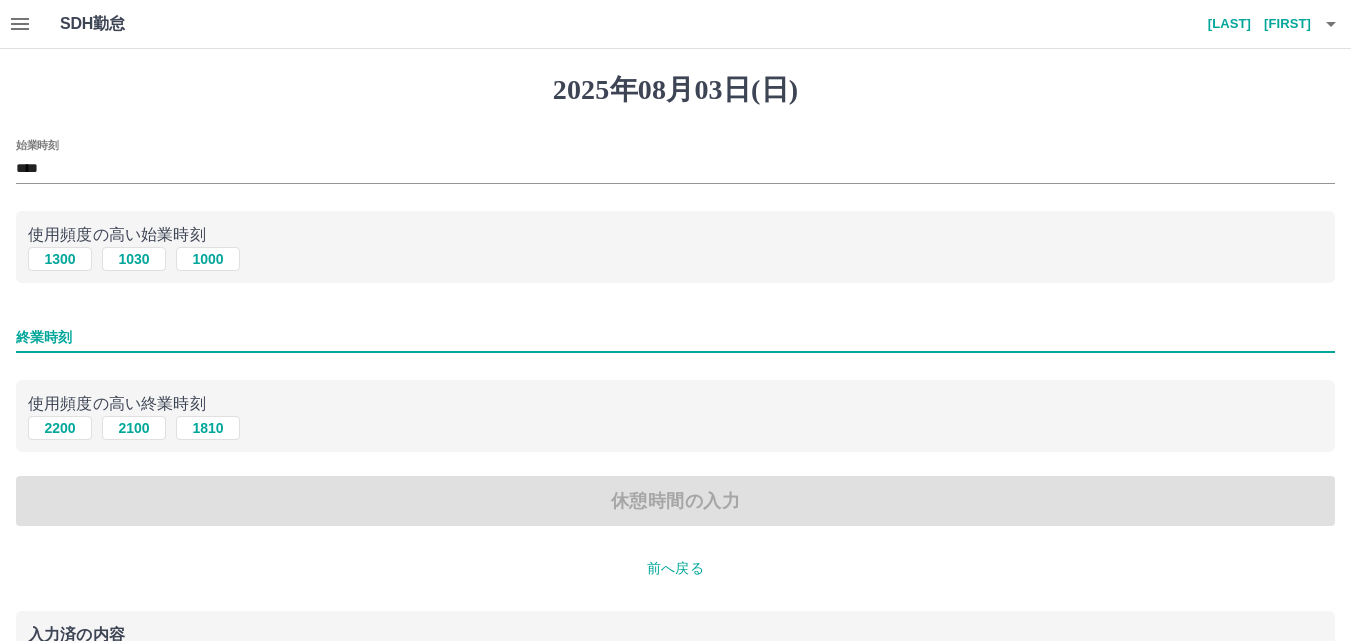 click on "終業時刻" at bounding box center (675, 337) 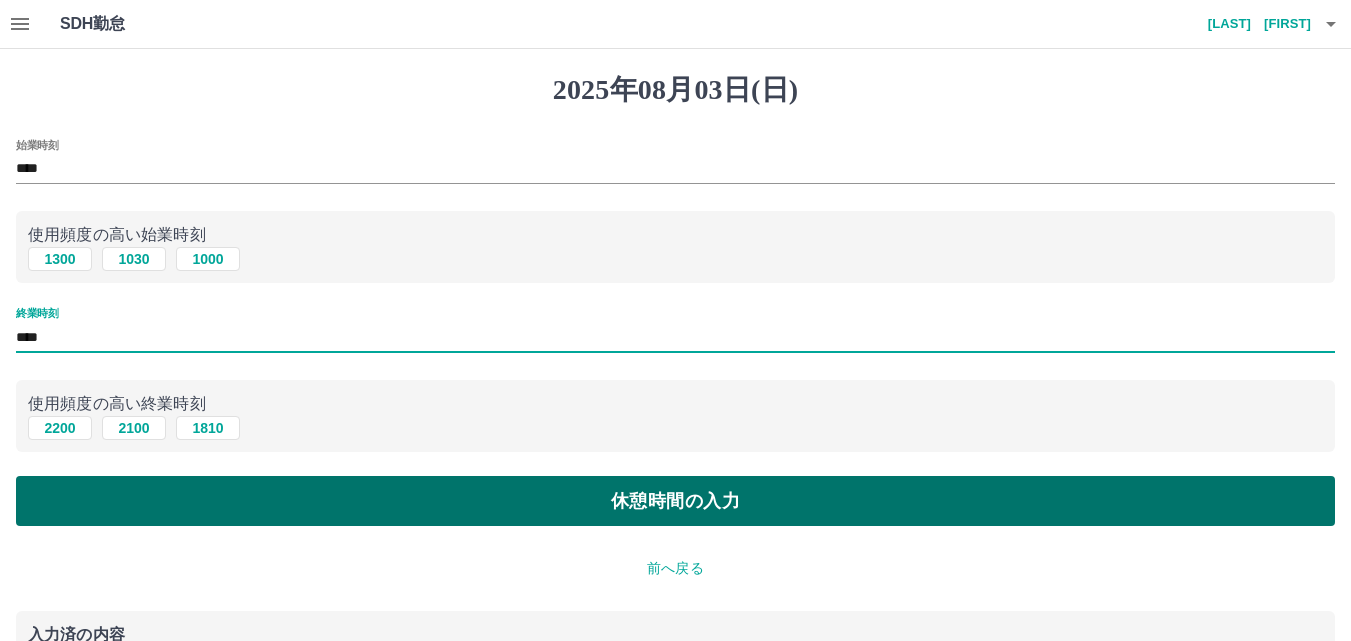 type on "****" 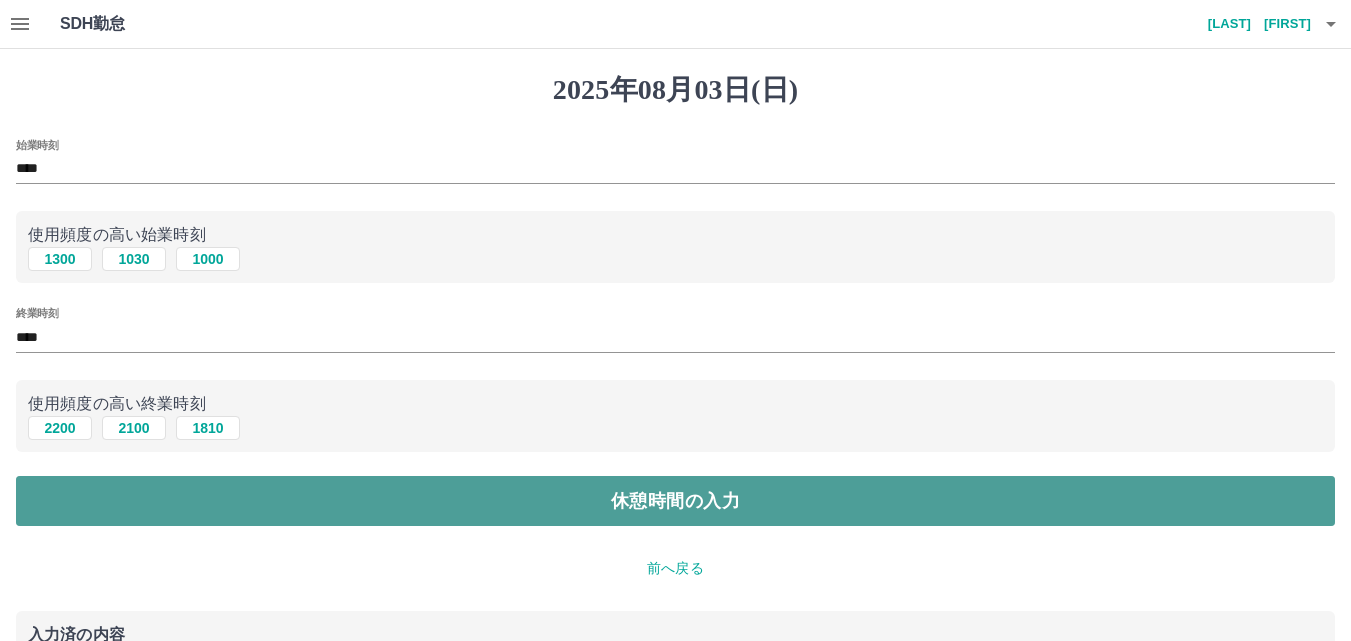 click on "休憩時間の入力" at bounding box center (675, 501) 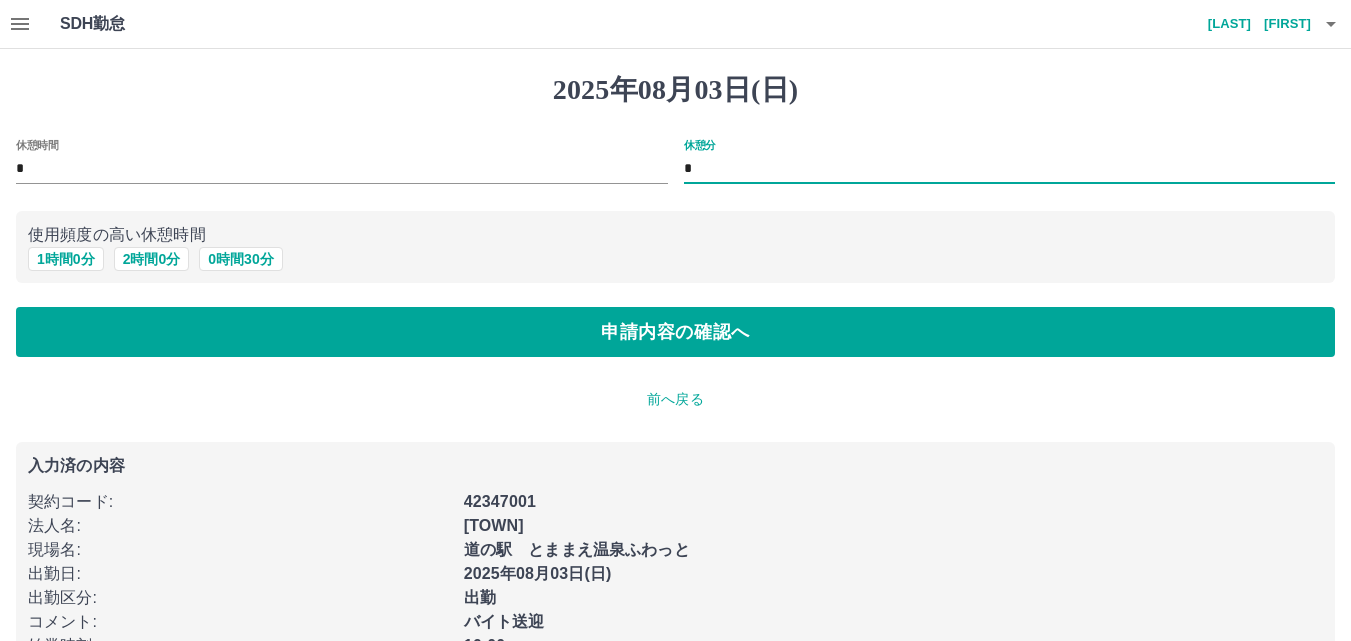 click on "*" at bounding box center [1010, 169] 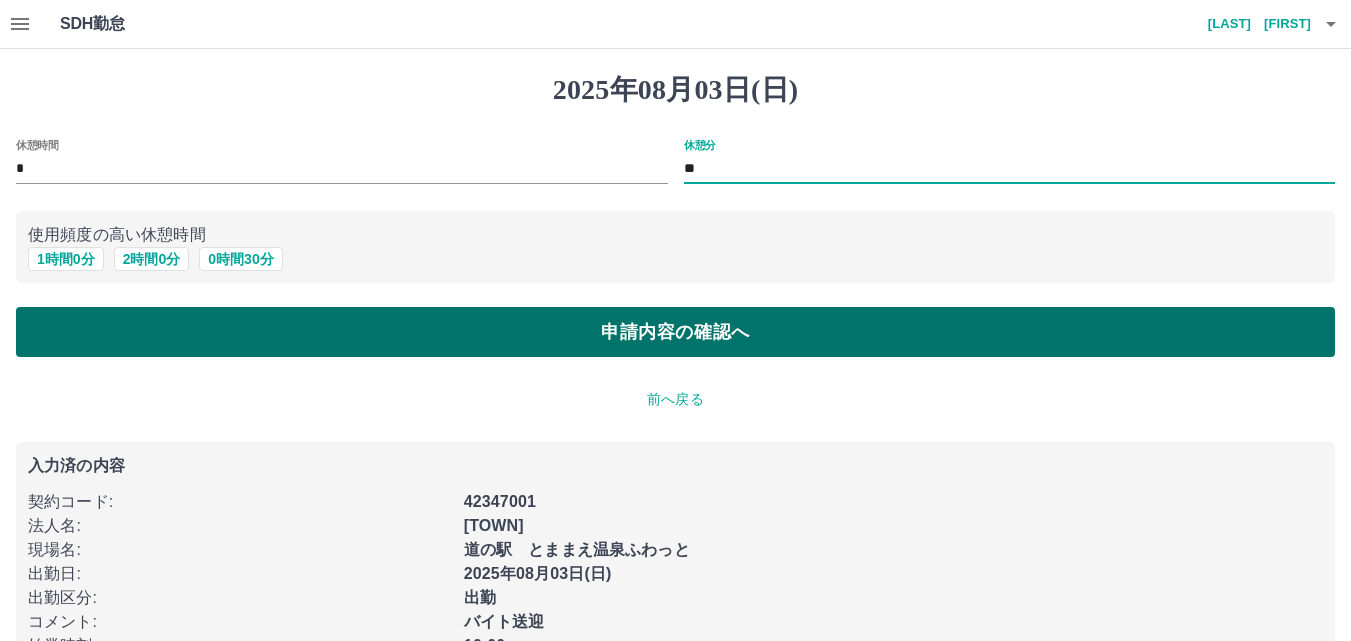 type on "**" 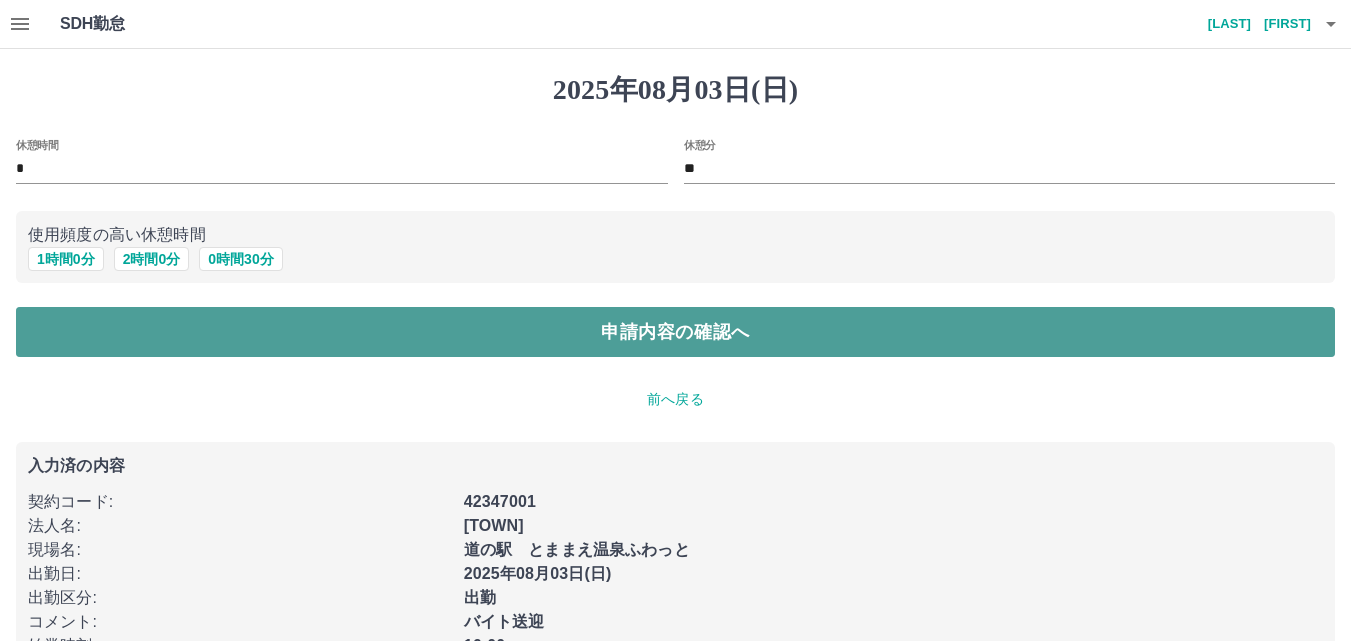 click on "申請内容の確認へ" at bounding box center [675, 332] 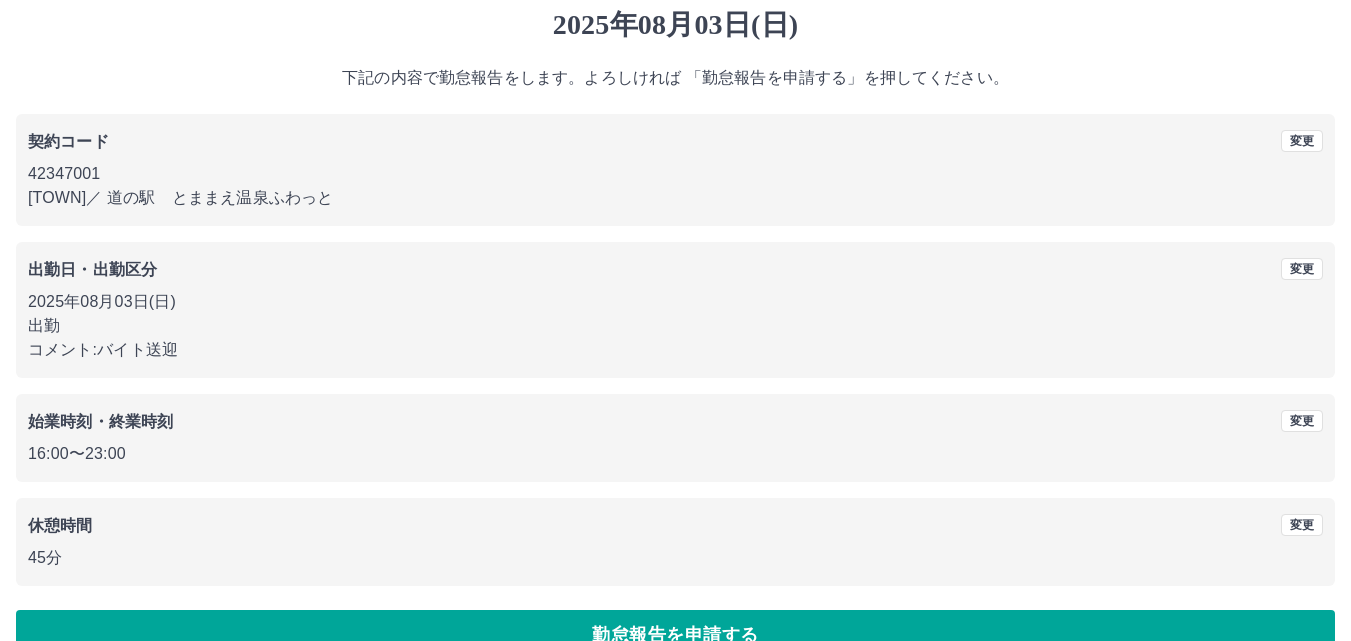 scroll, scrollTop: 108, scrollLeft: 0, axis: vertical 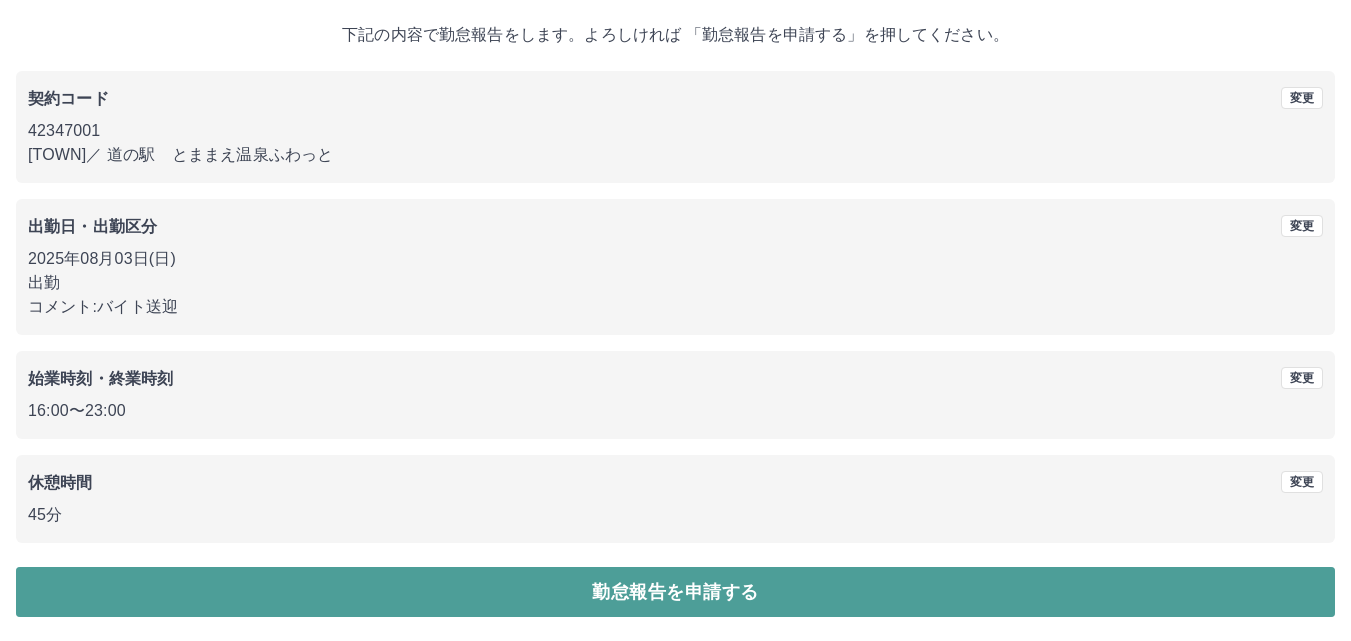 click on "勤怠報告を申請する" at bounding box center [675, 592] 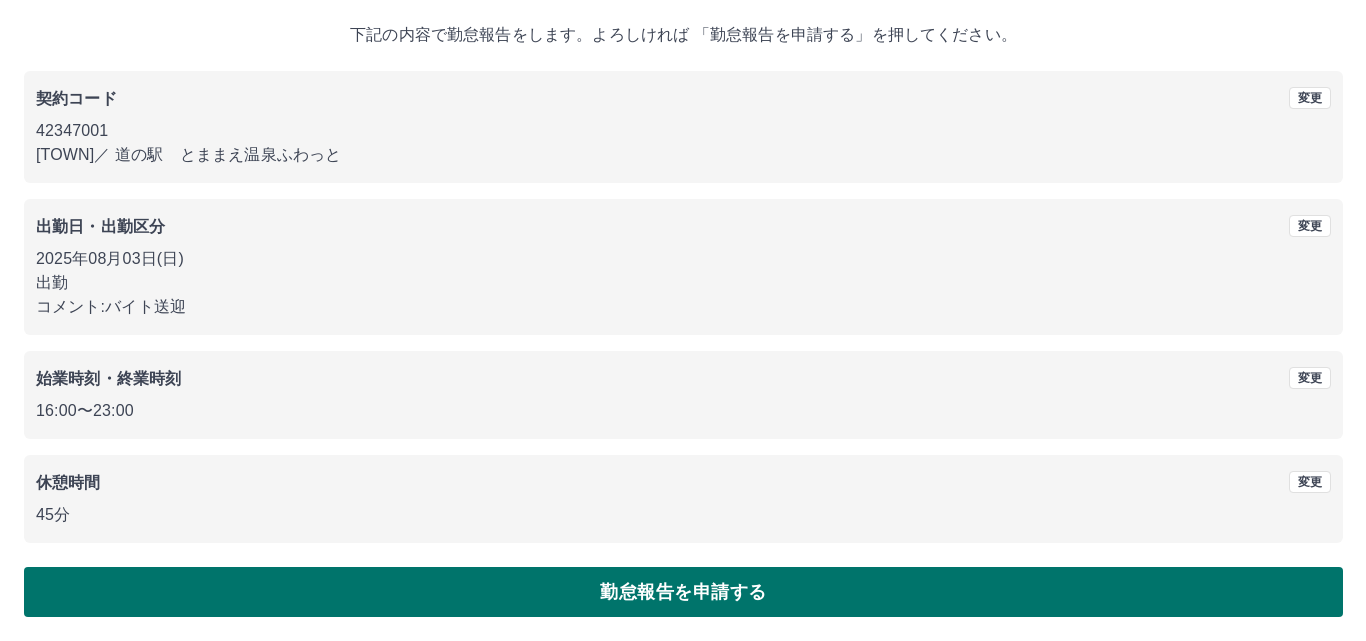 scroll, scrollTop: 0, scrollLeft: 0, axis: both 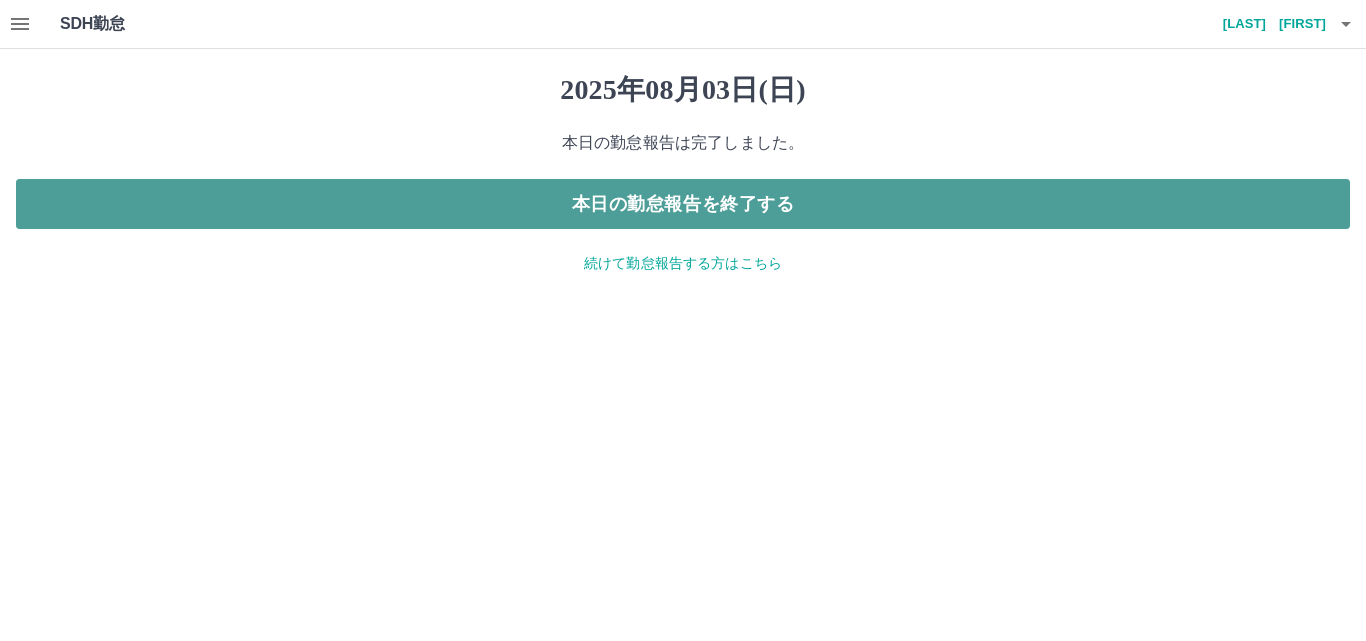 click on "本日の勤怠報告を終了する" at bounding box center [683, 204] 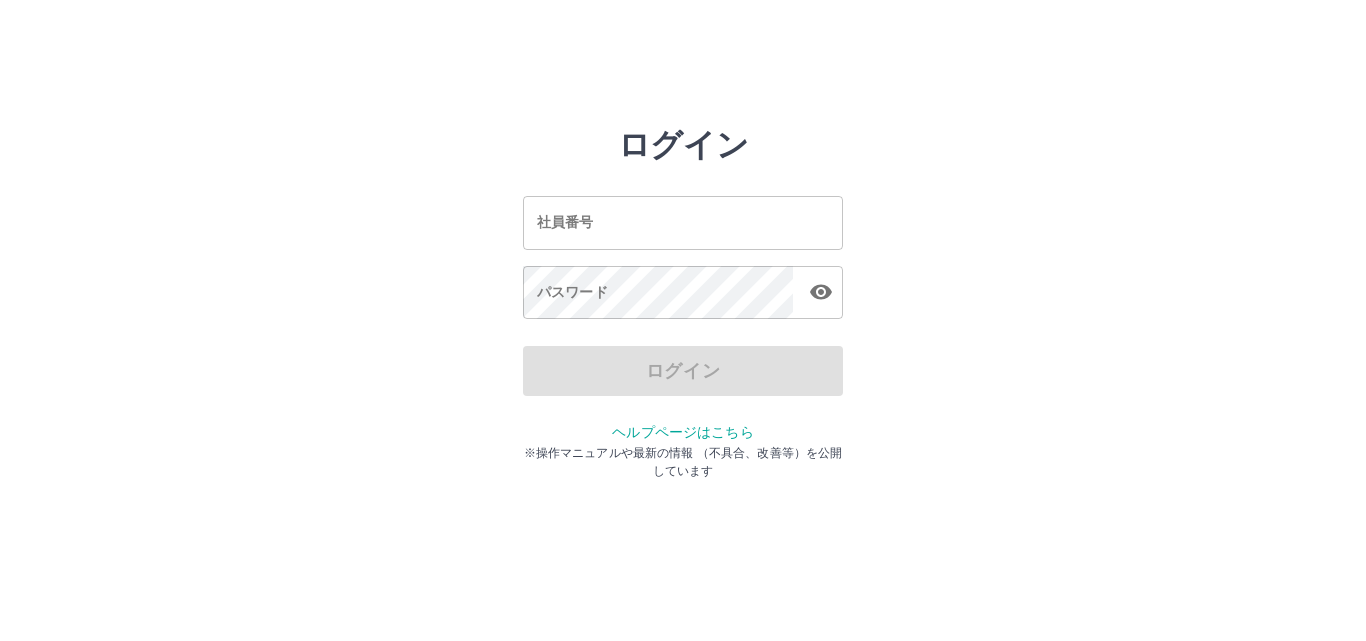 scroll, scrollTop: 0, scrollLeft: 0, axis: both 